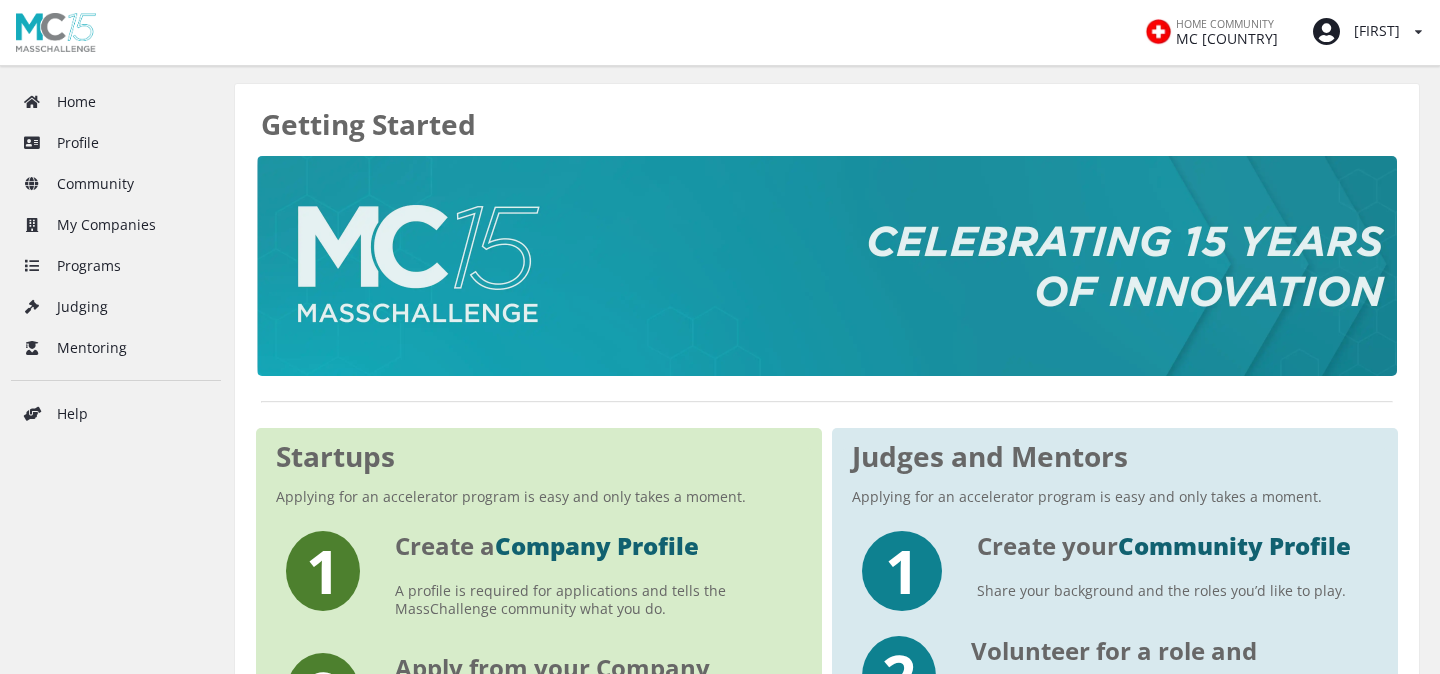 scroll, scrollTop: 0, scrollLeft: 0, axis: both 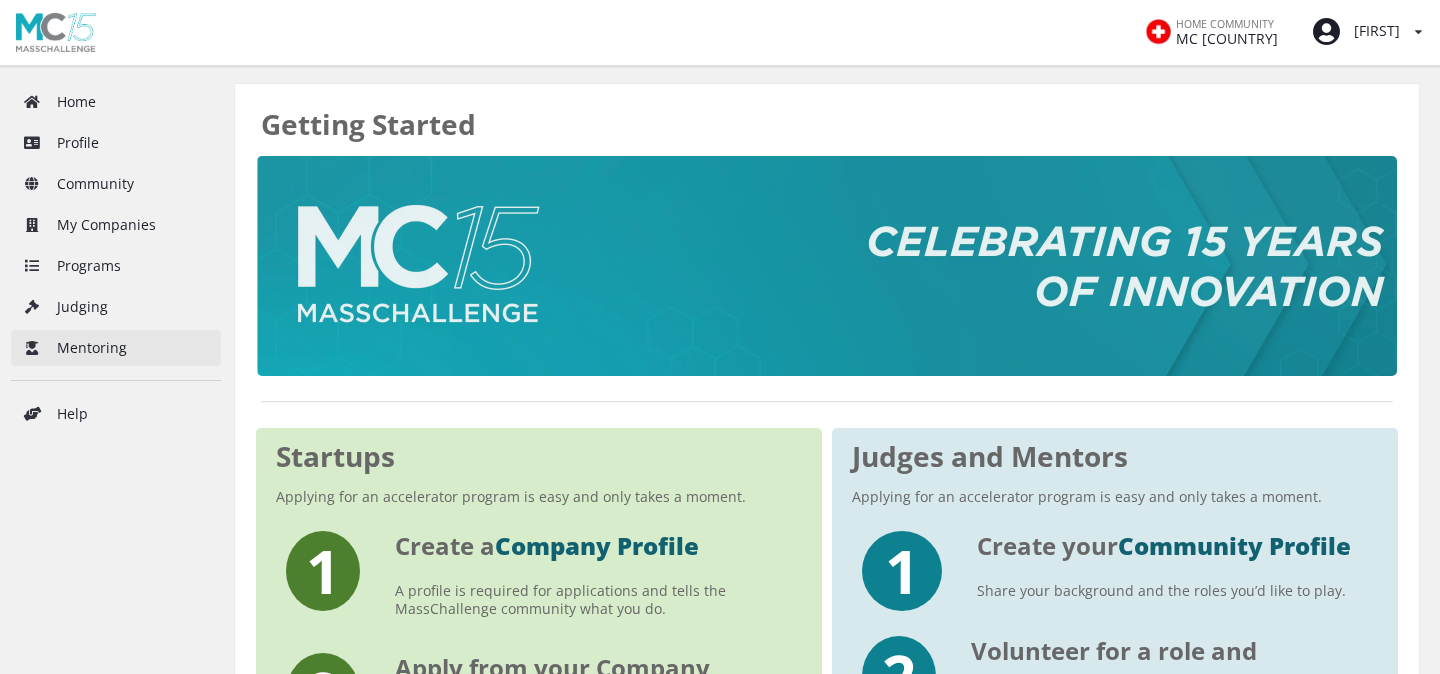 click on "Mentoring" at bounding box center (116, 348) 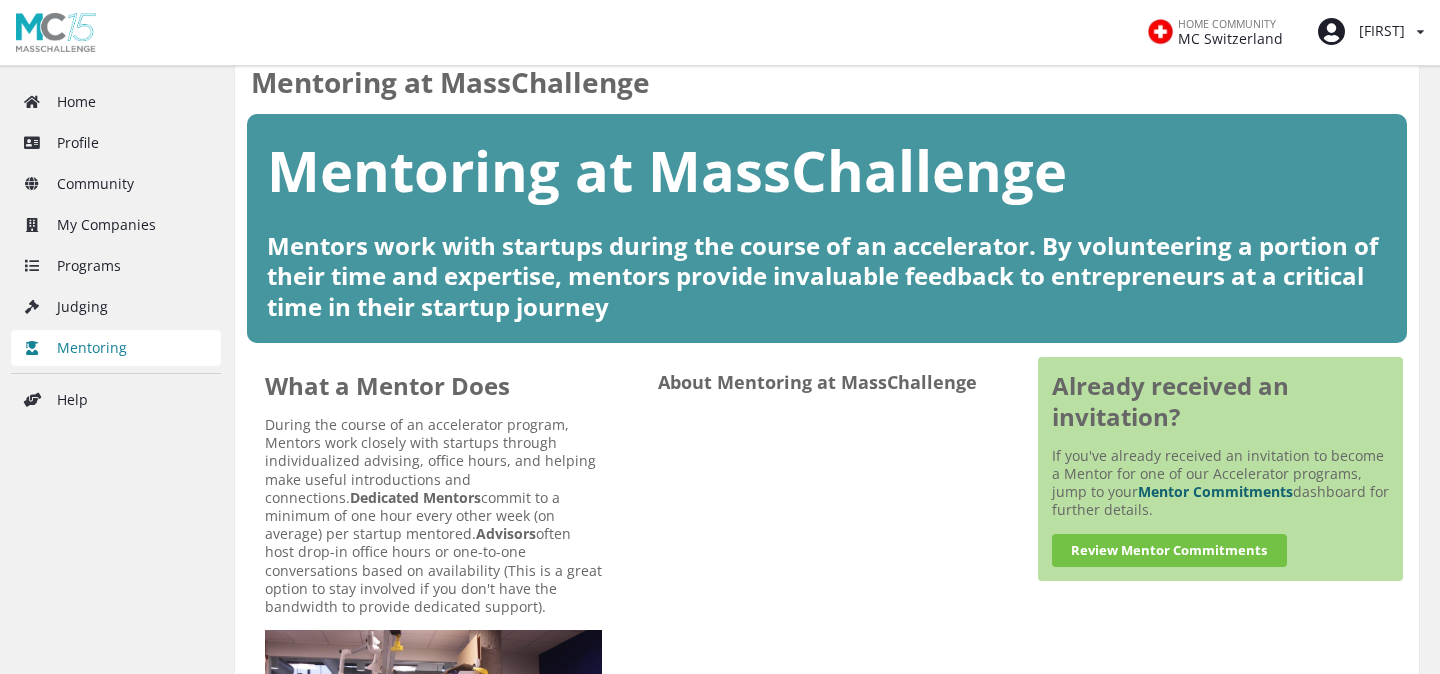 scroll, scrollTop: 0, scrollLeft: 0, axis: both 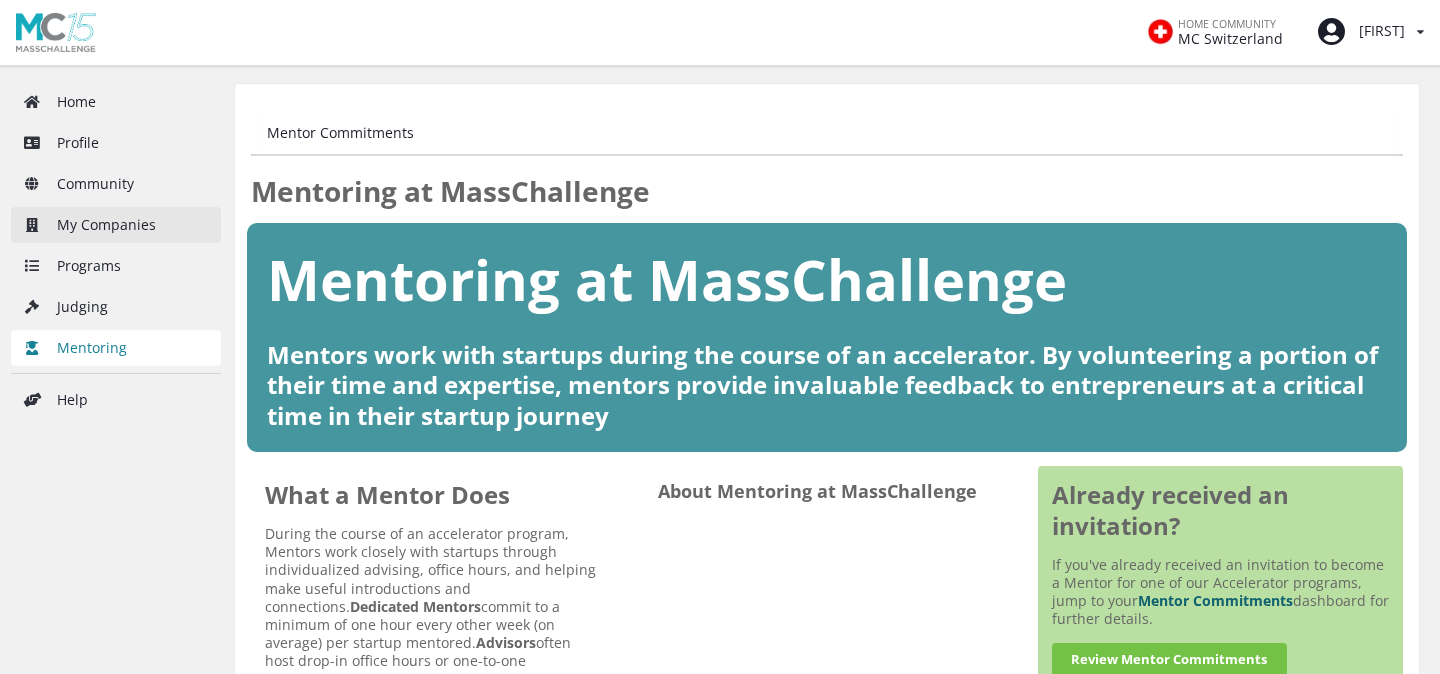 click on "My Companies" at bounding box center [116, 225] 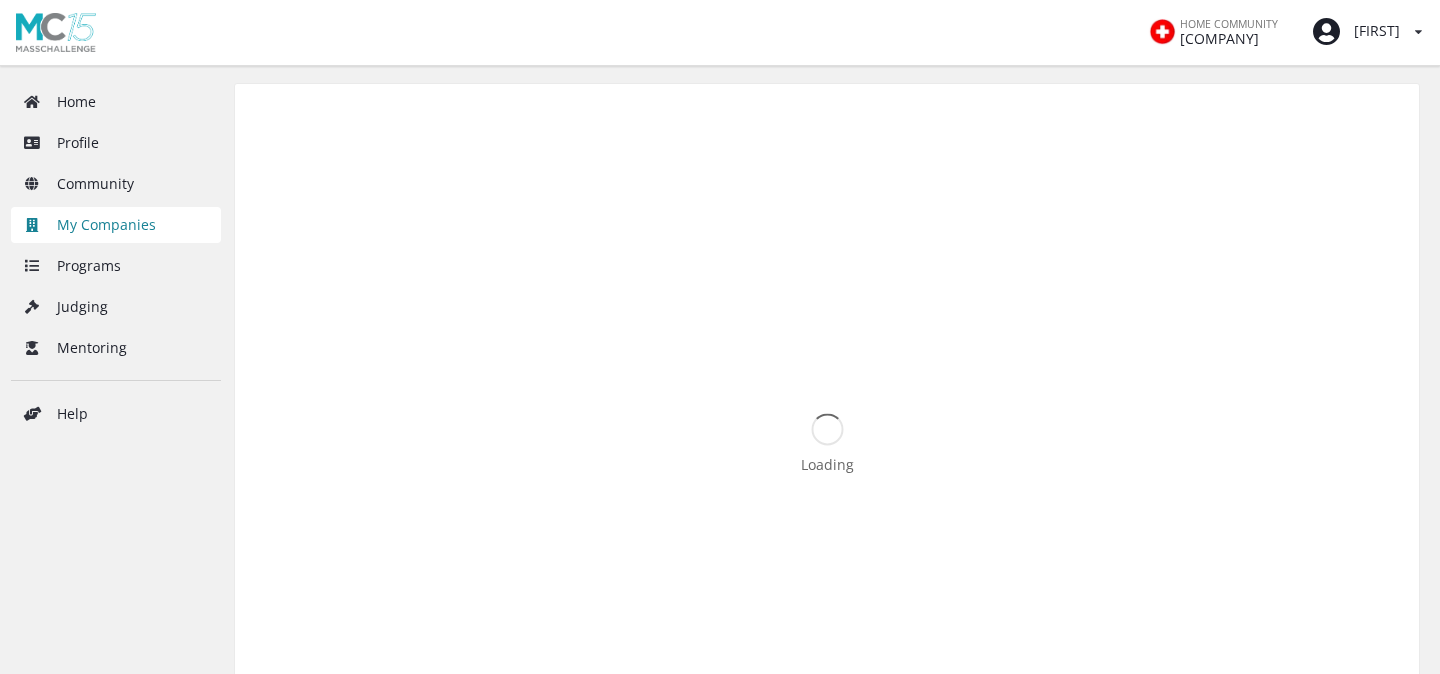 scroll, scrollTop: 0, scrollLeft: 0, axis: both 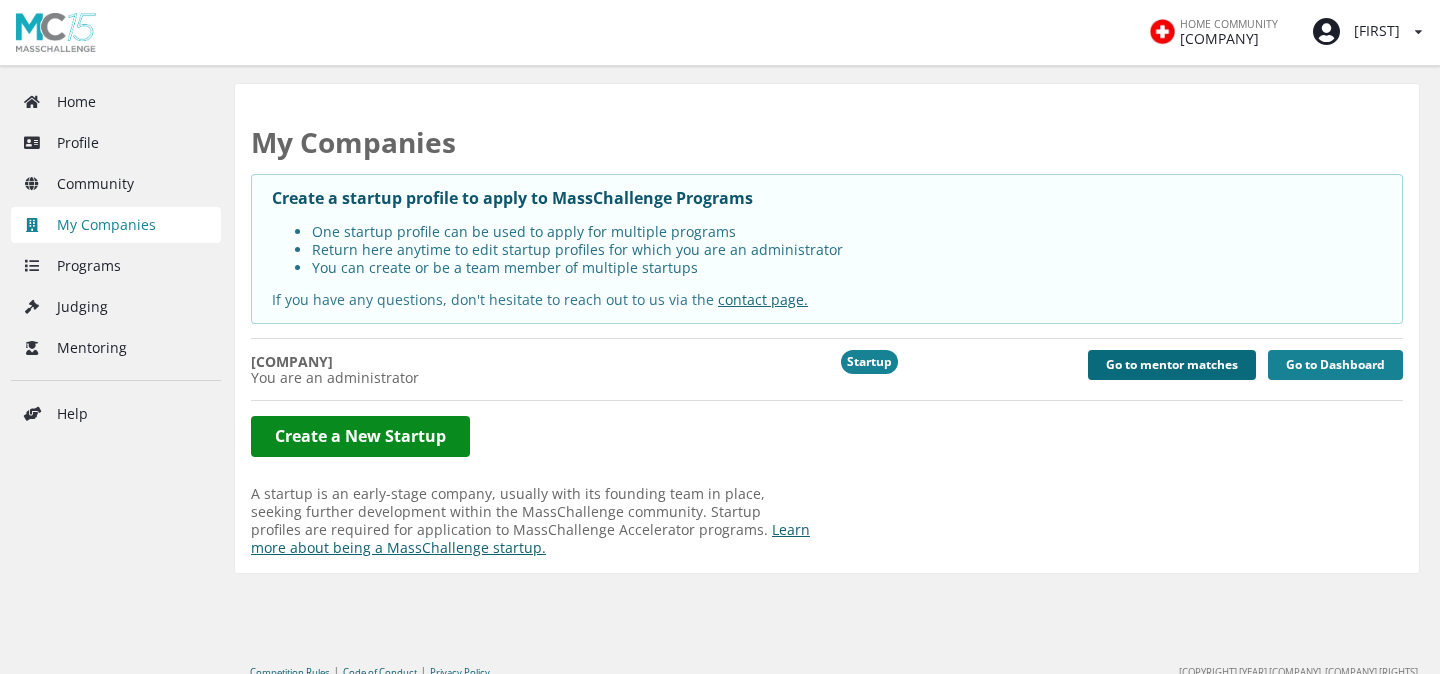 click on "Go to mentor matches" at bounding box center [1172, 365] 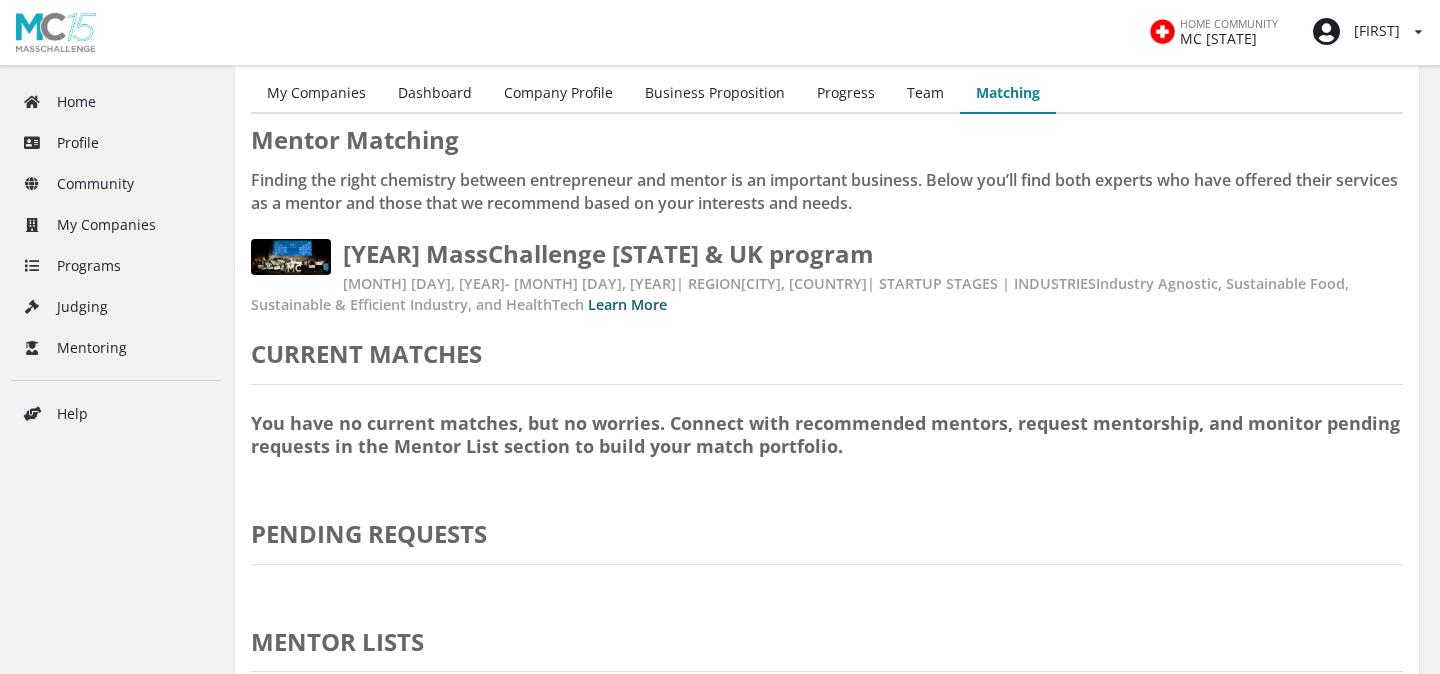 scroll, scrollTop: 7, scrollLeft: 0, axis: vertical 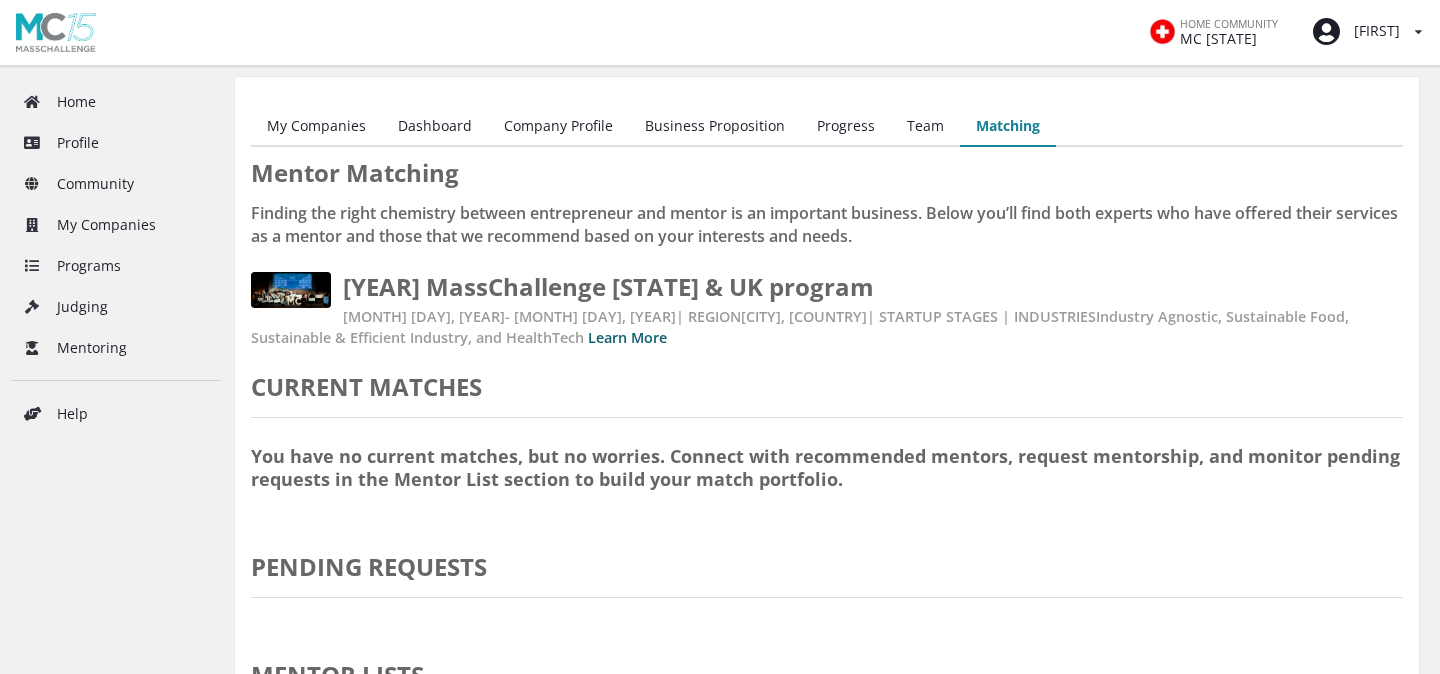 click on "Dashboard" at bounding box center (435, 127) 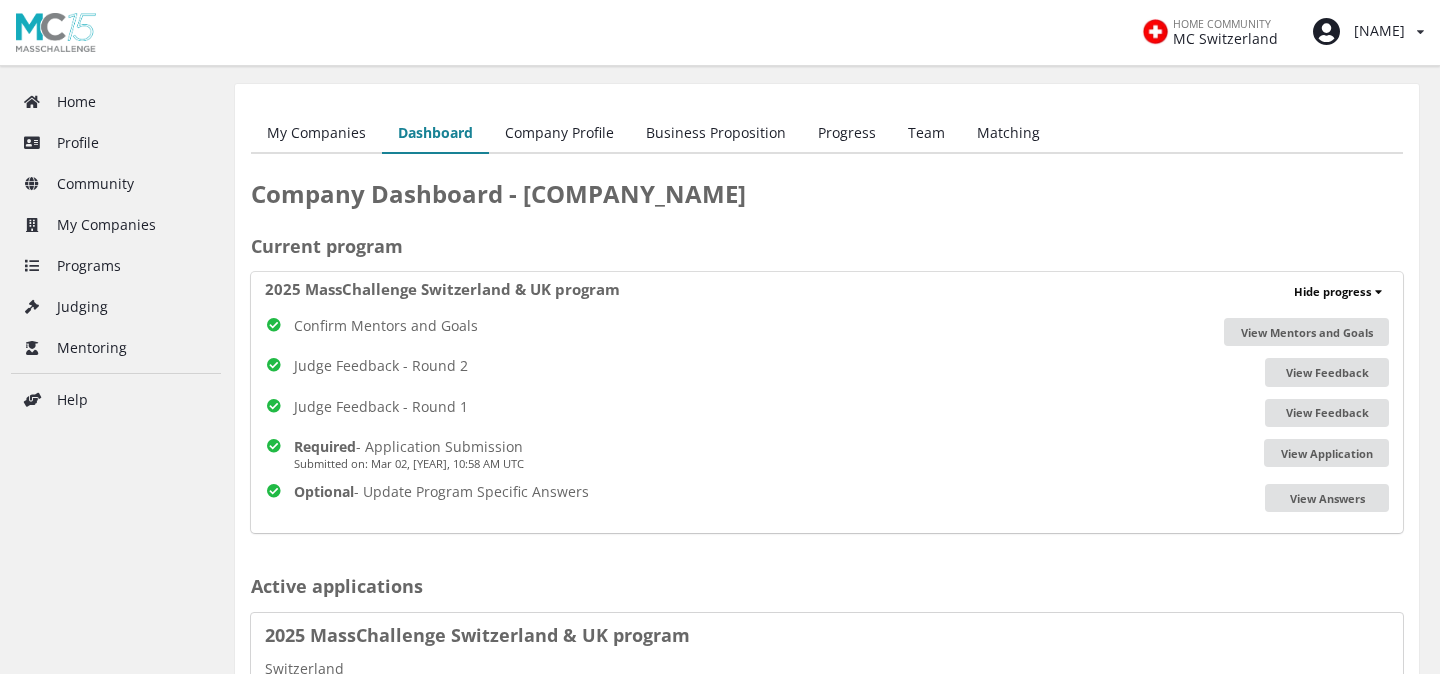 scroll, scrollTop: 0, scrollLeft: 0, axis: both 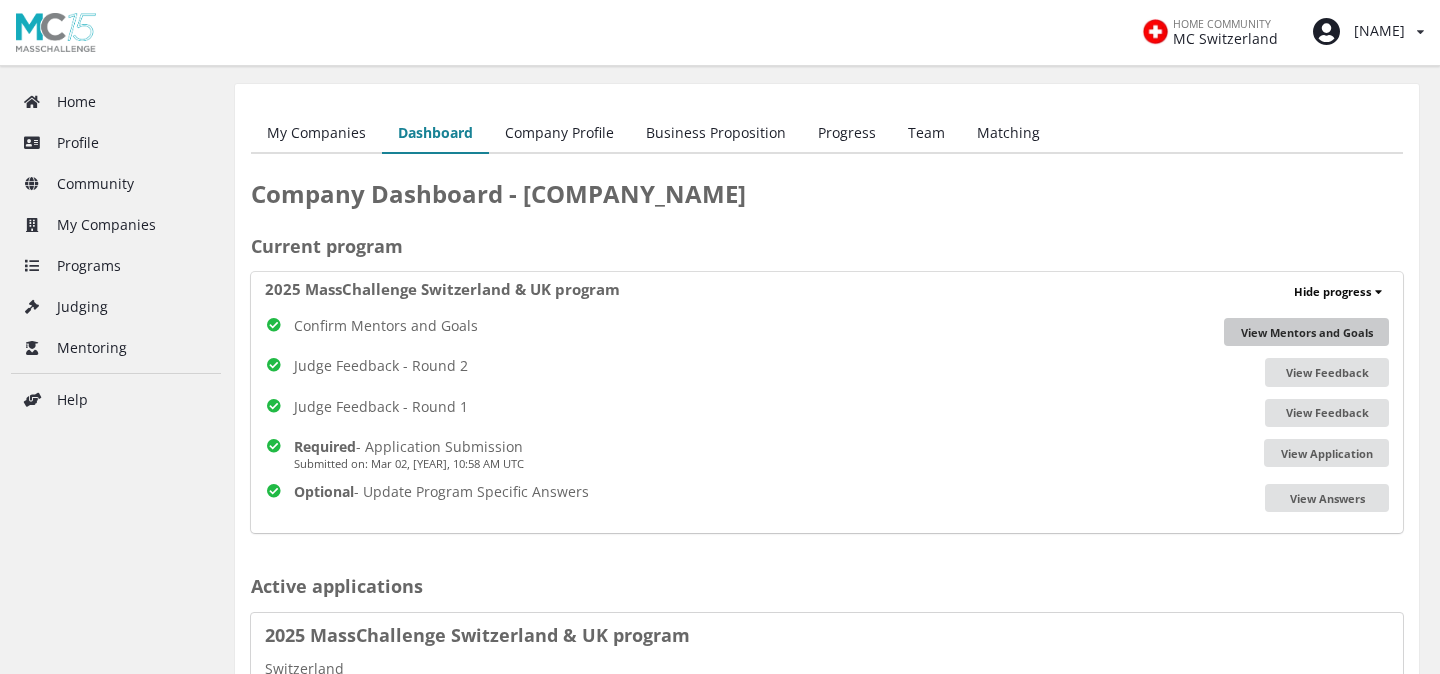 click on "View Mentors and Goals" at bounding box center (1306, 332) 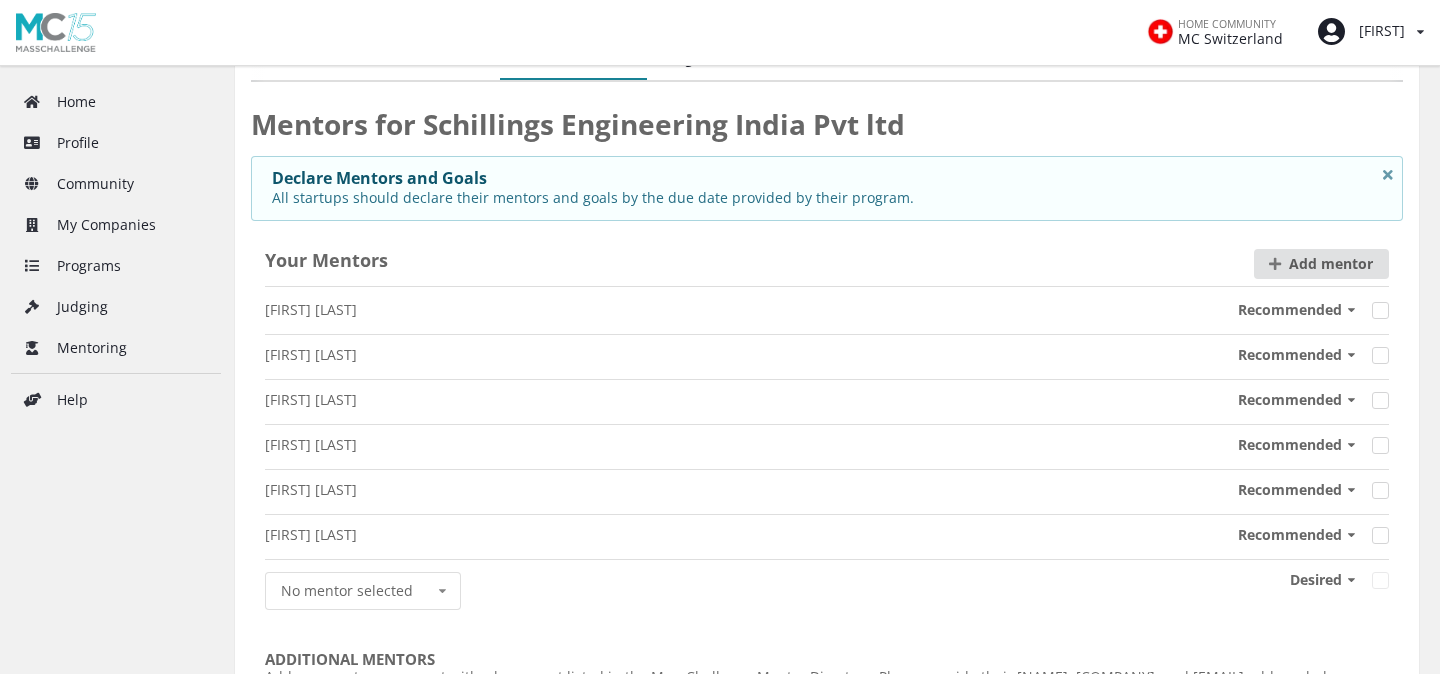 scroll, scrollTop: 0, scrollLeft: 0, axis: both 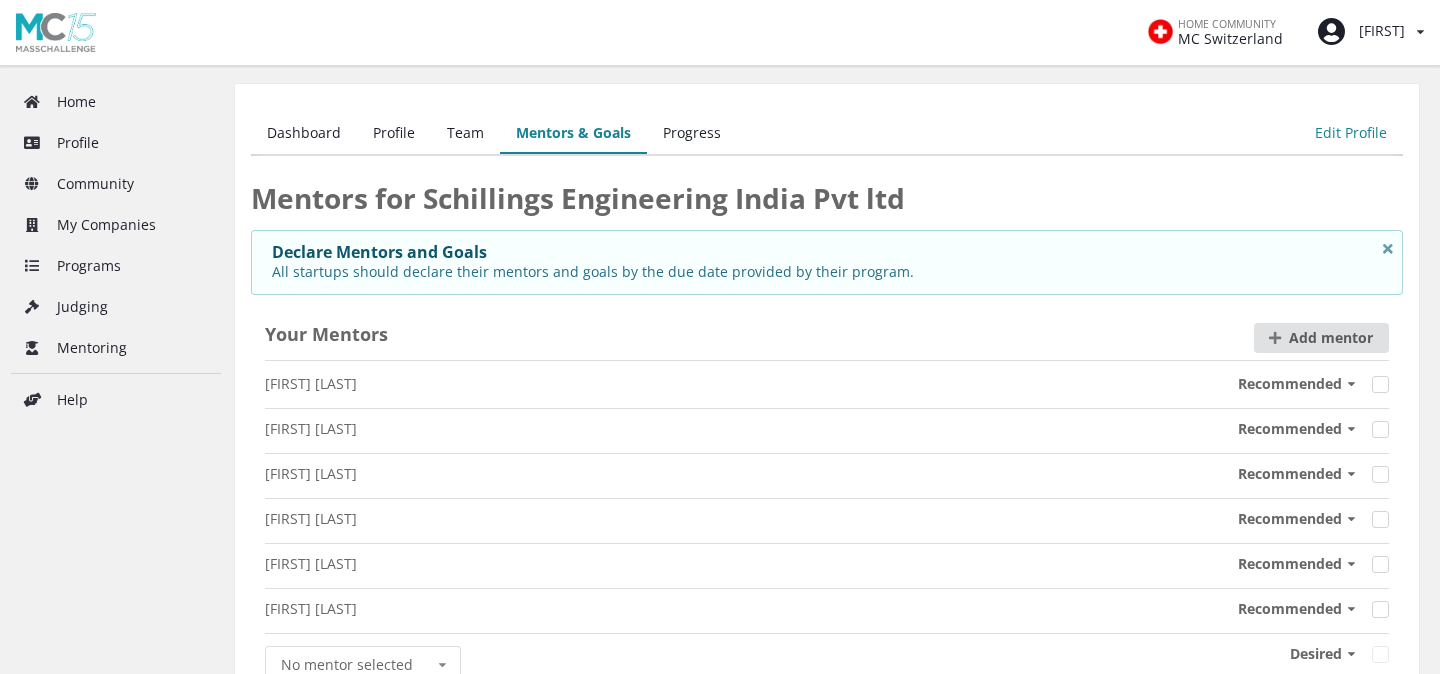 click on "Progress" at bounding box center (692, 134) 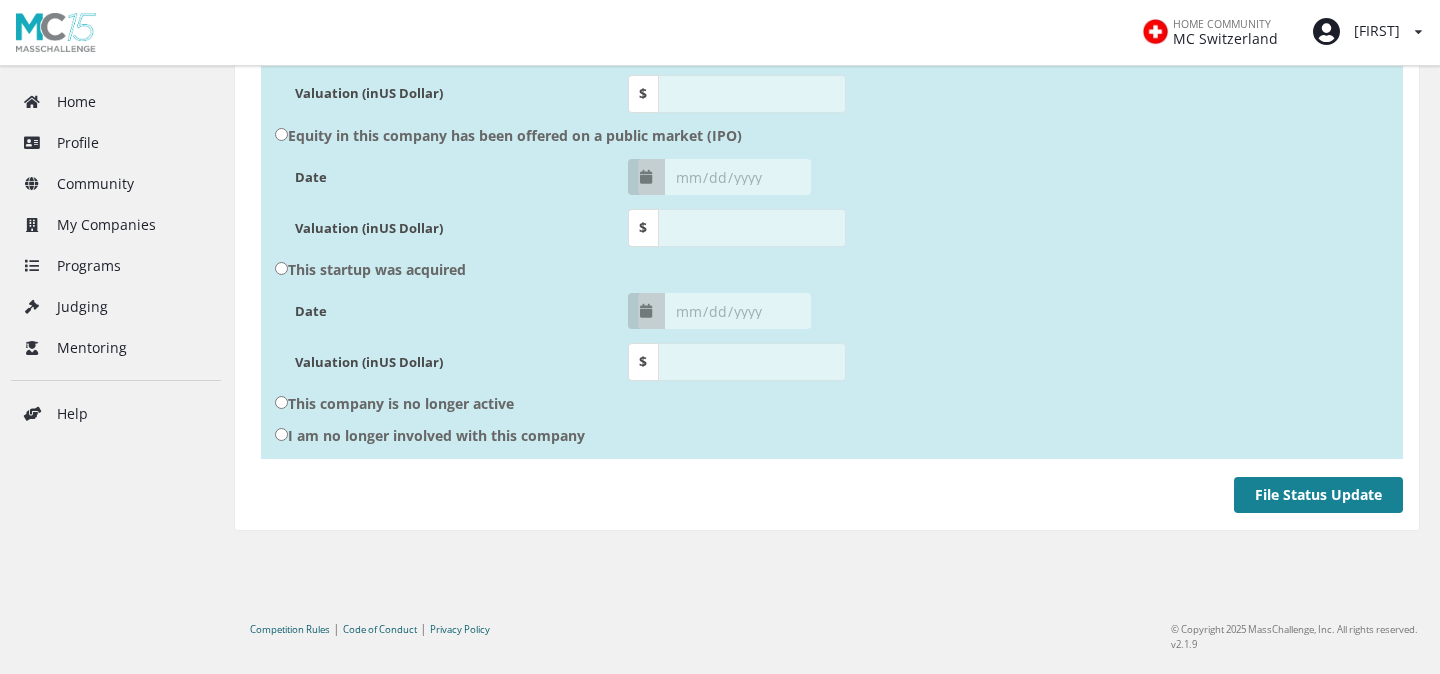 scroll, scrollTop: 856, scrollLeft: 0, axis: vertical 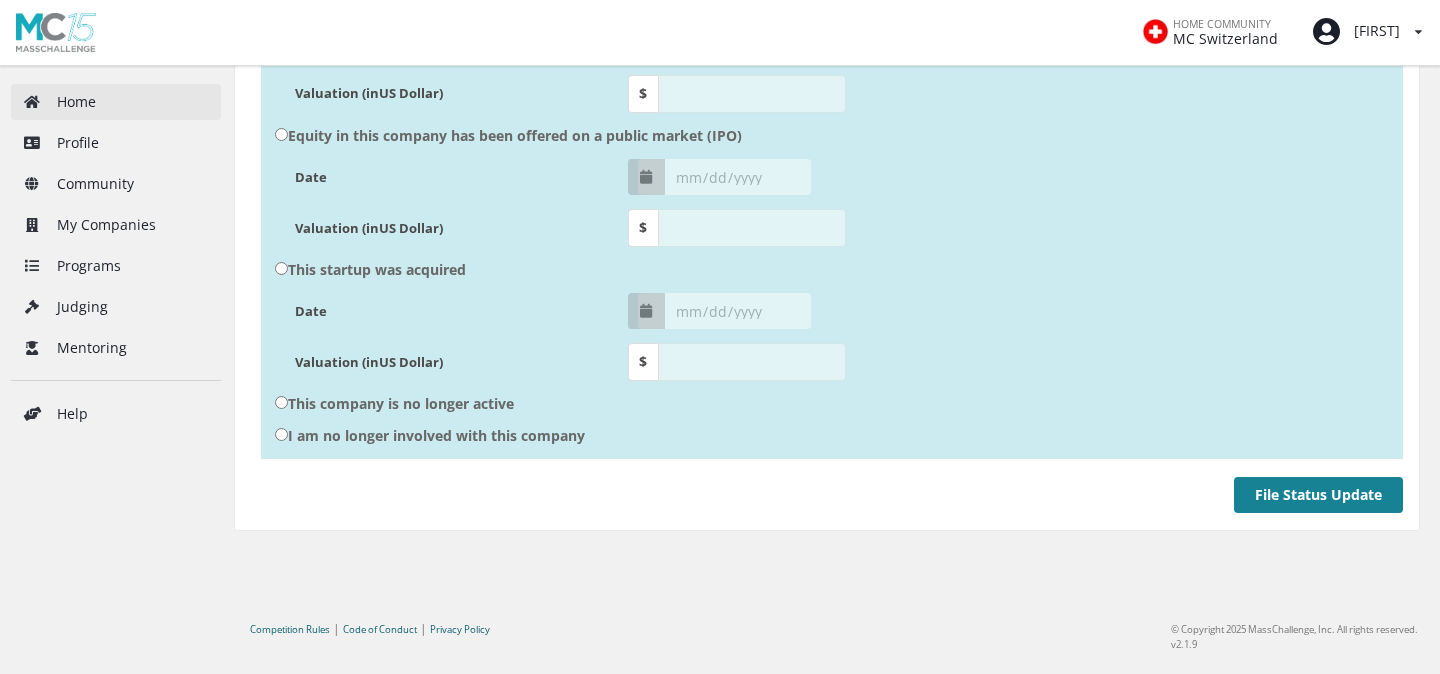 click on "Home" at bounding box center (116, 102) 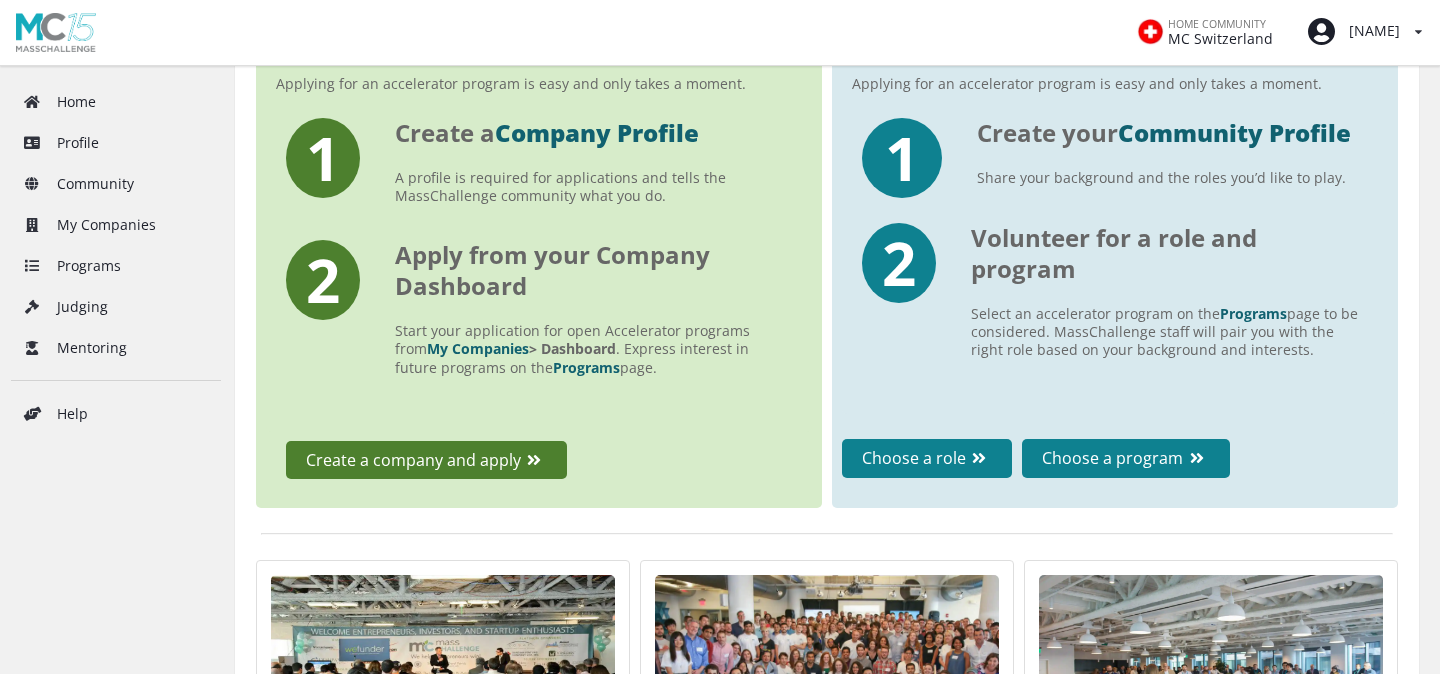 scroll, scrollTop: 420, scrollLeft: 0, axis: vertical 